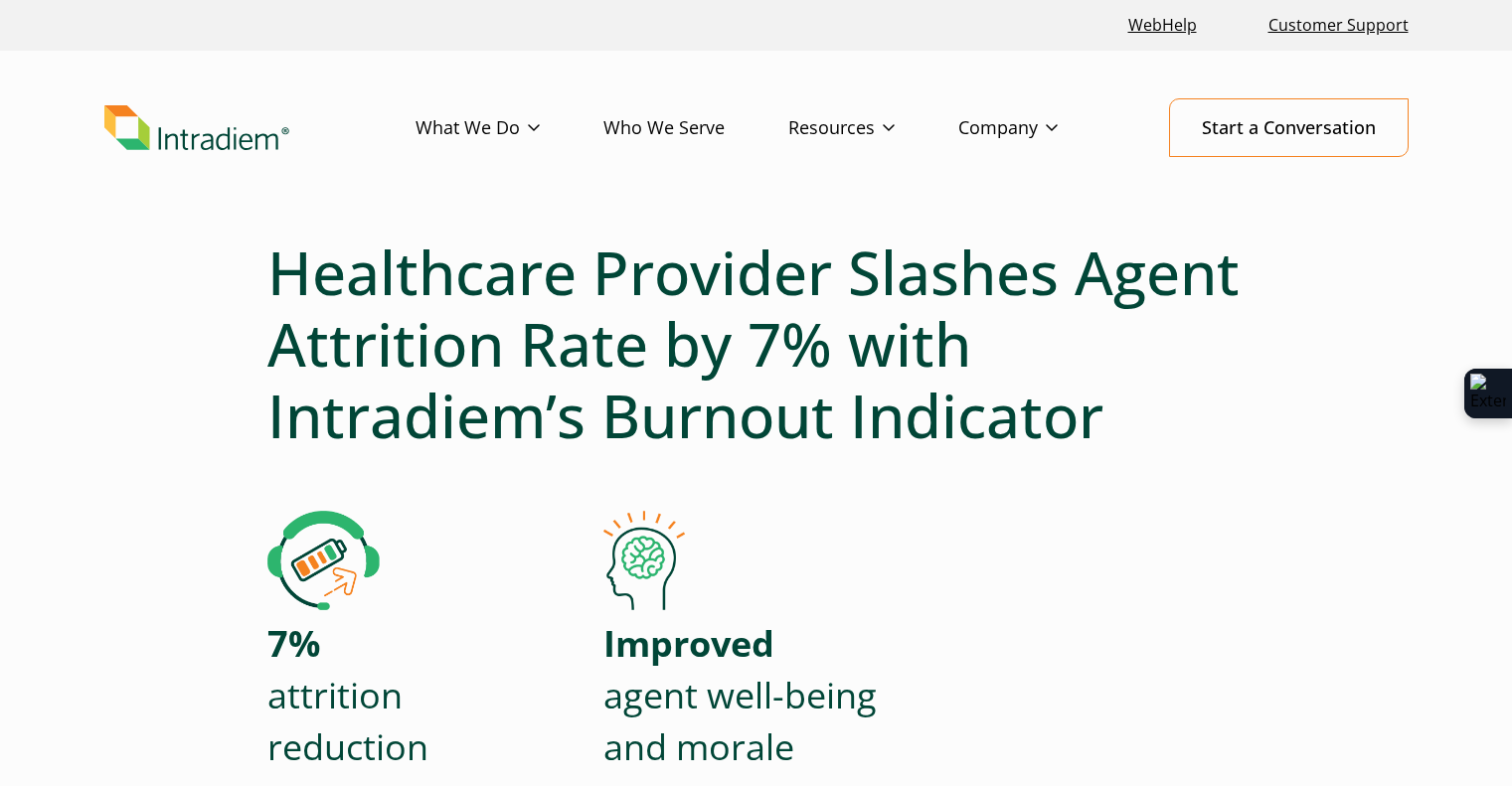 scroll, scrollTop: 0, scrollLeft: 0, axis: both 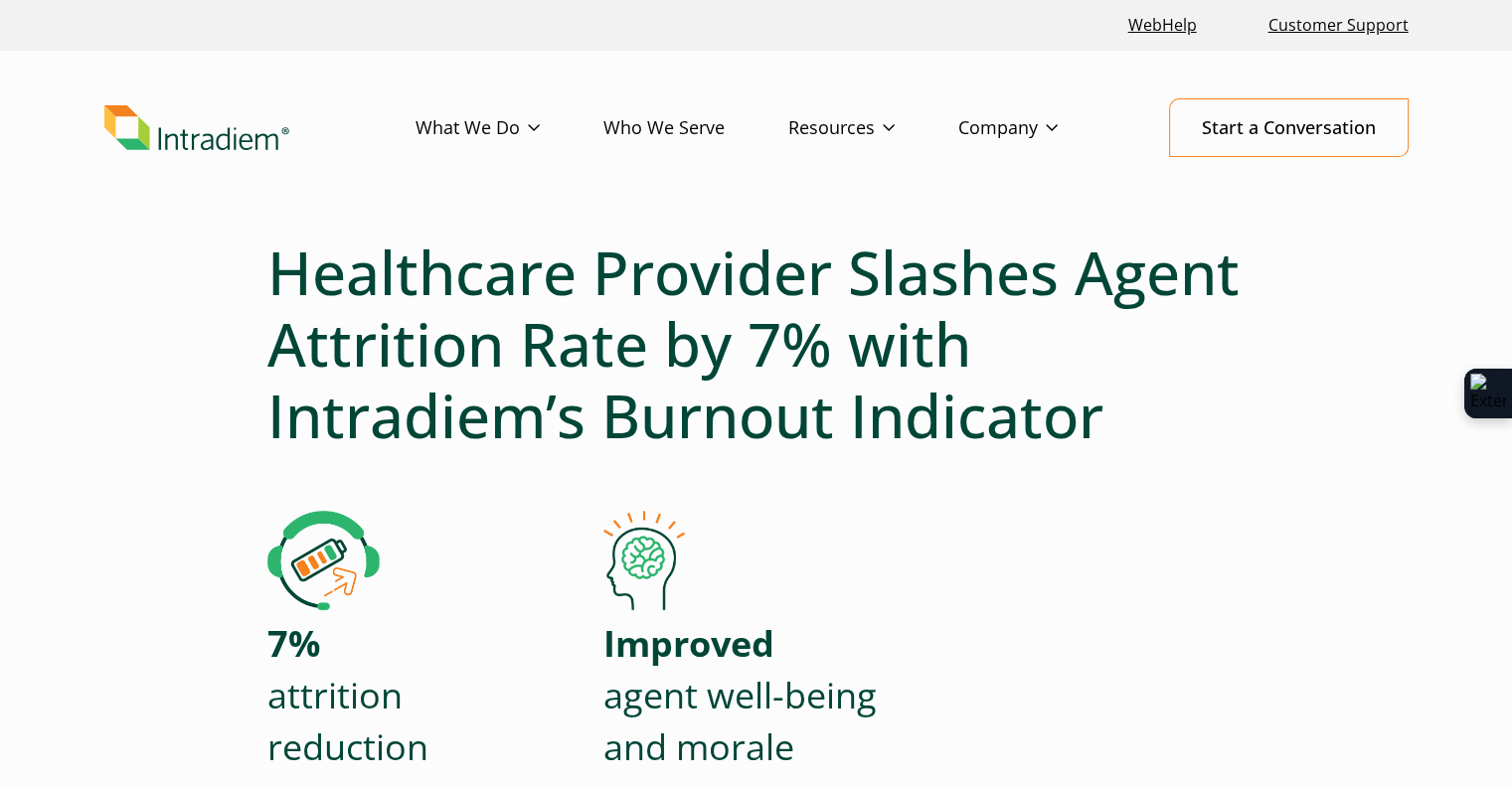 click at bounding box center (197, 128) 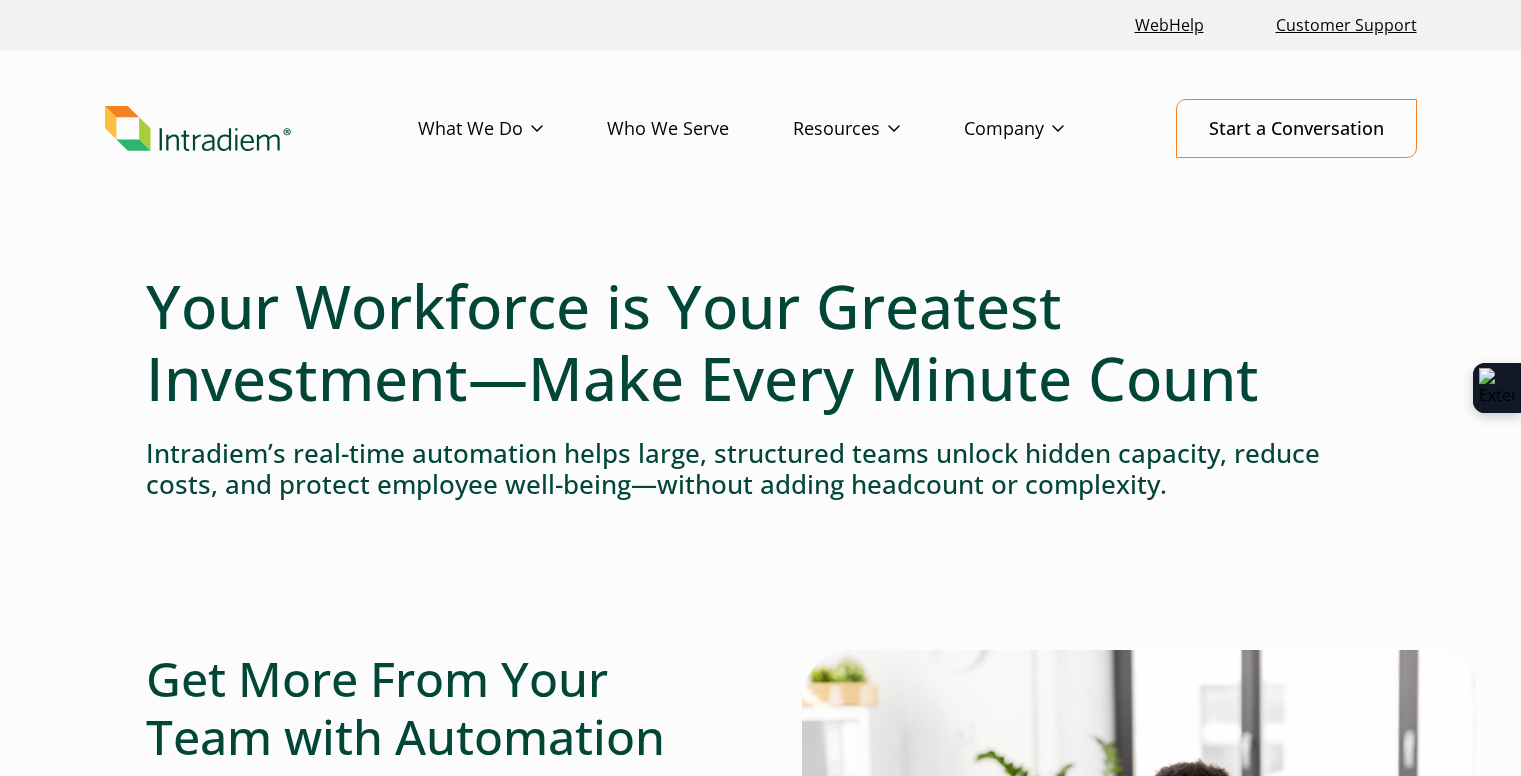 scroll, scrollTop: 0, scrollLeft: 0, axis: both 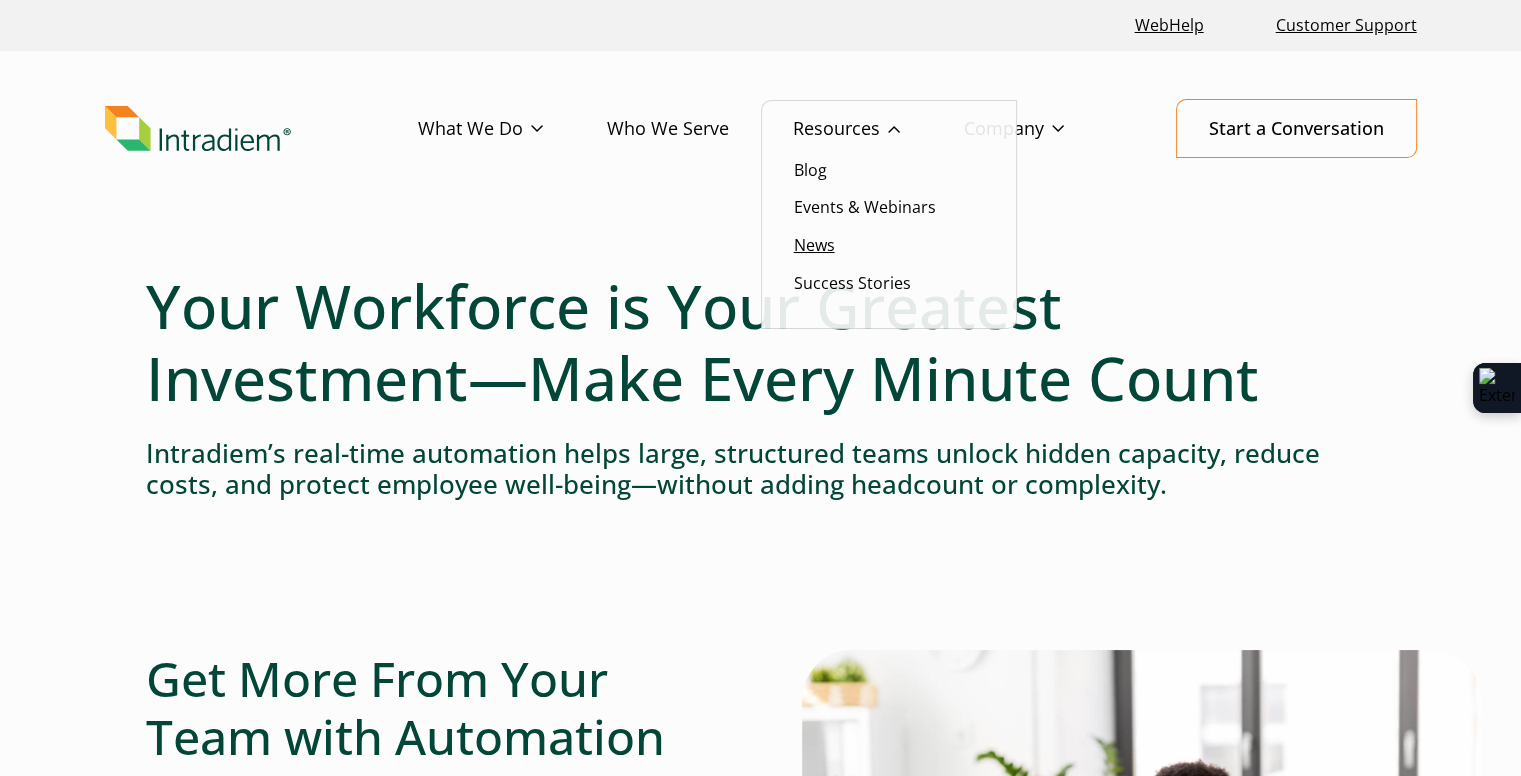 click on "News" at bounding box center [814, 245] 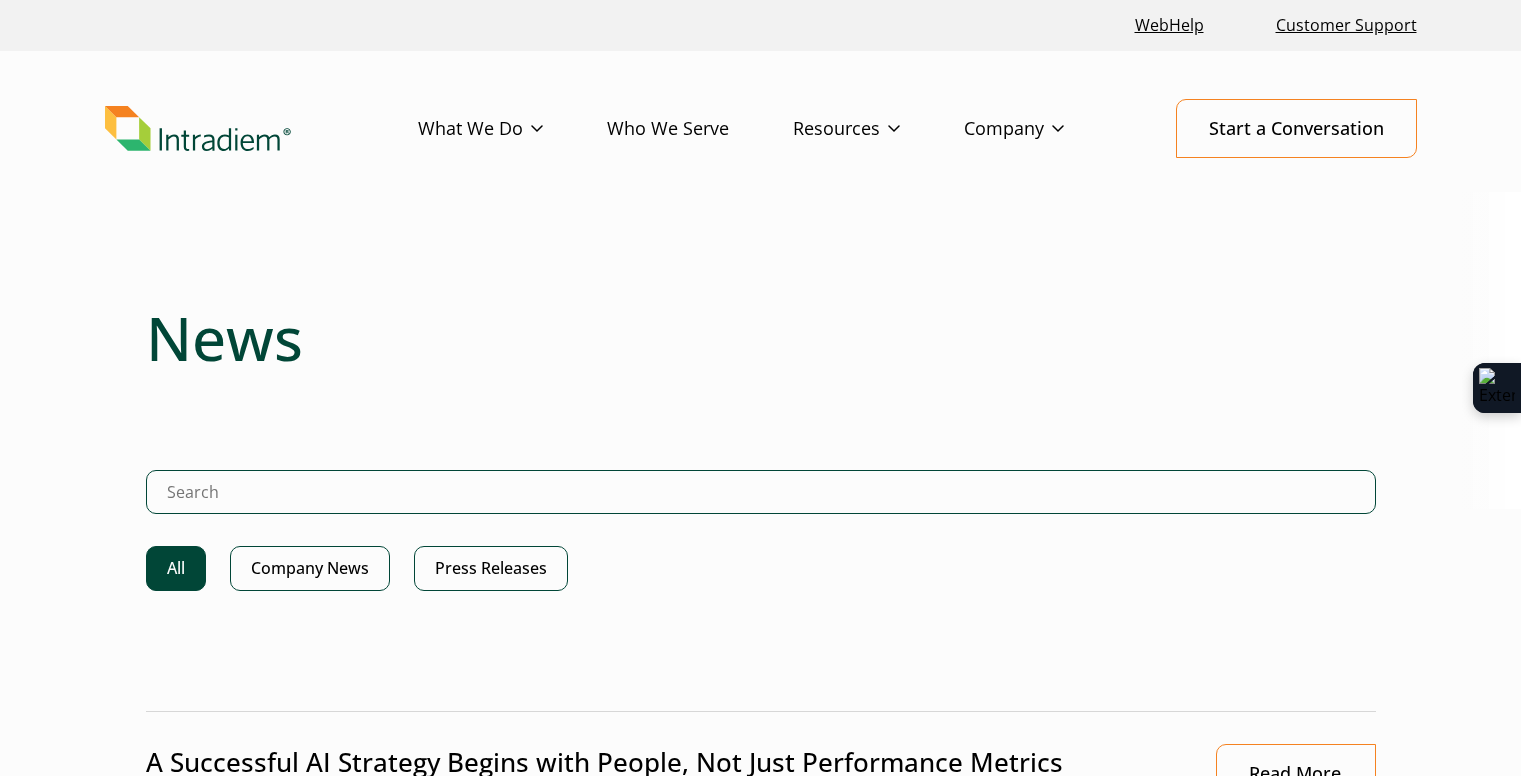 scroll, scrollTop: 0, scrollLeft: 0, axis: both 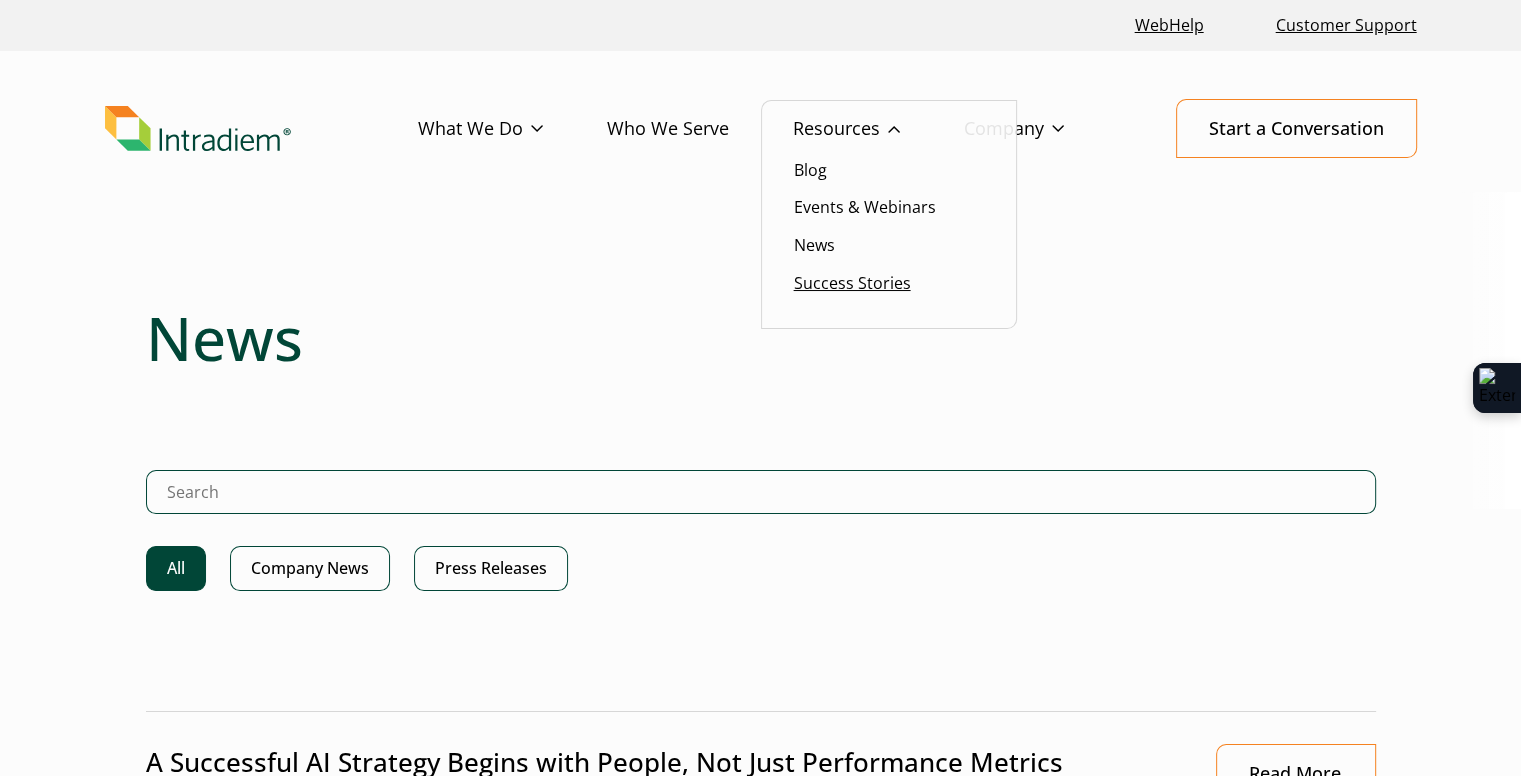 click on "Success Stories" at bounding box center [852, 283] 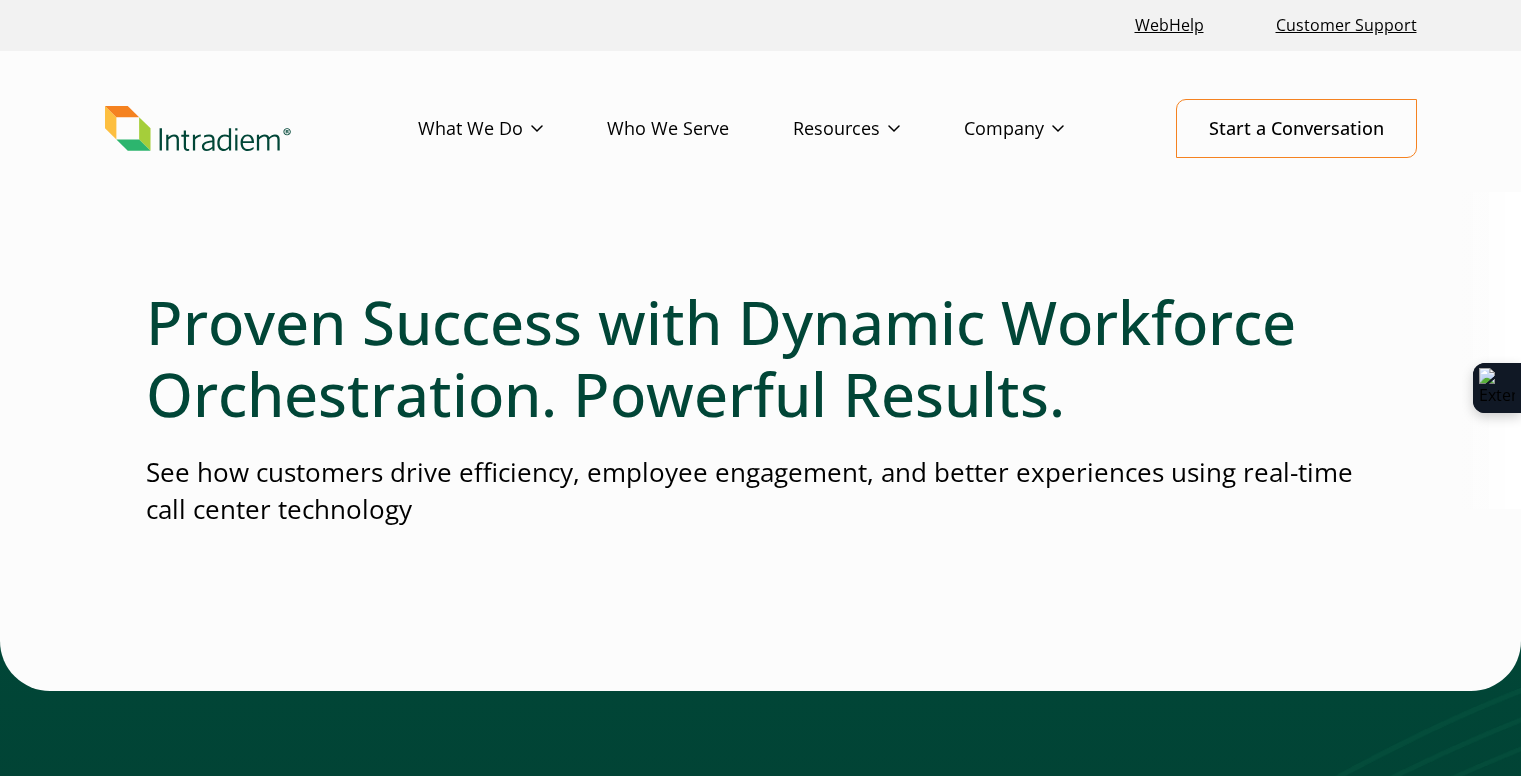 scroll, scrollTop: 632, scrollLeft: 0, axis: vertical 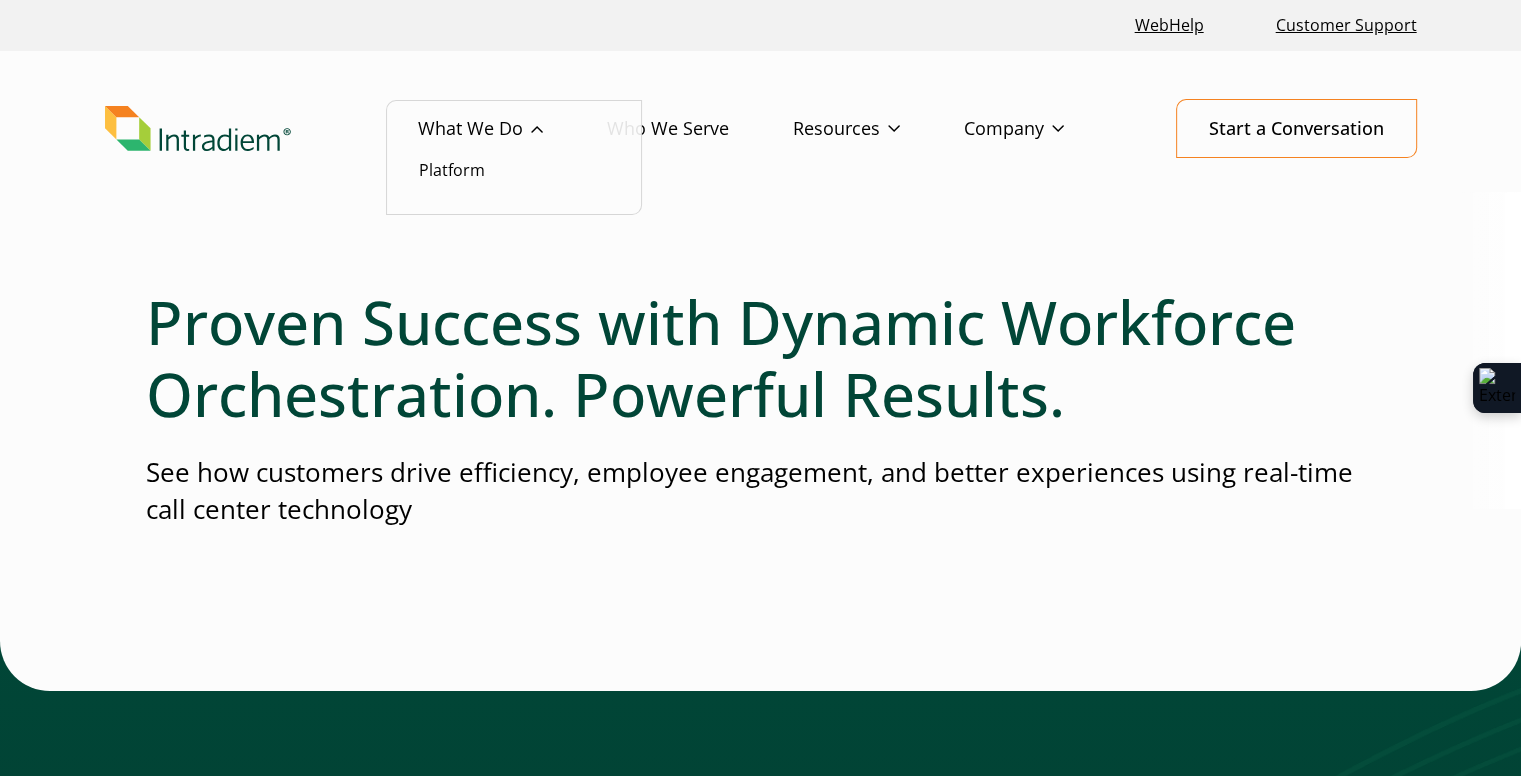 click on "What We Do" at bounding box center (512, 129) 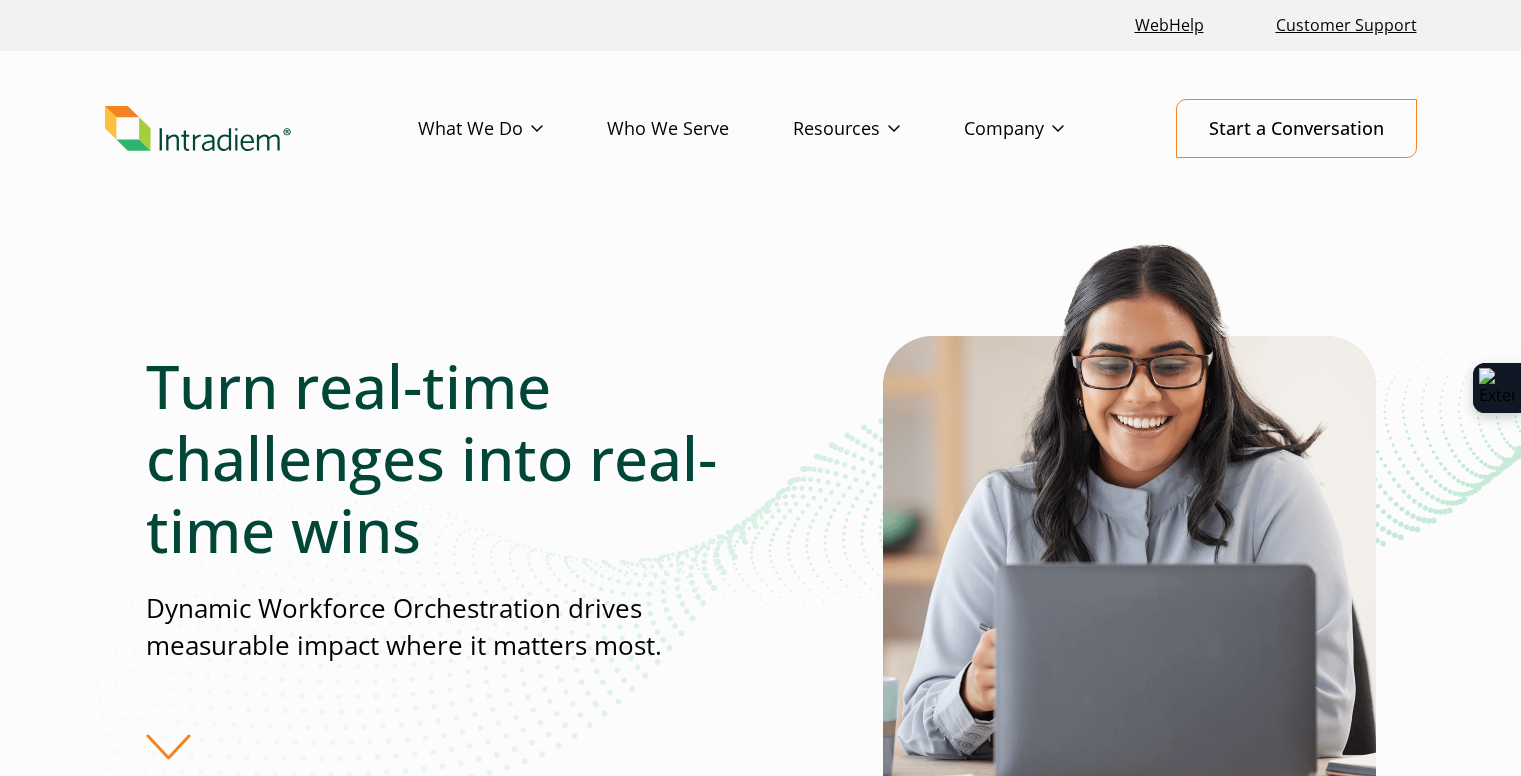 scroll, scrollTop: 0, scrollLeft: 0, axis: both 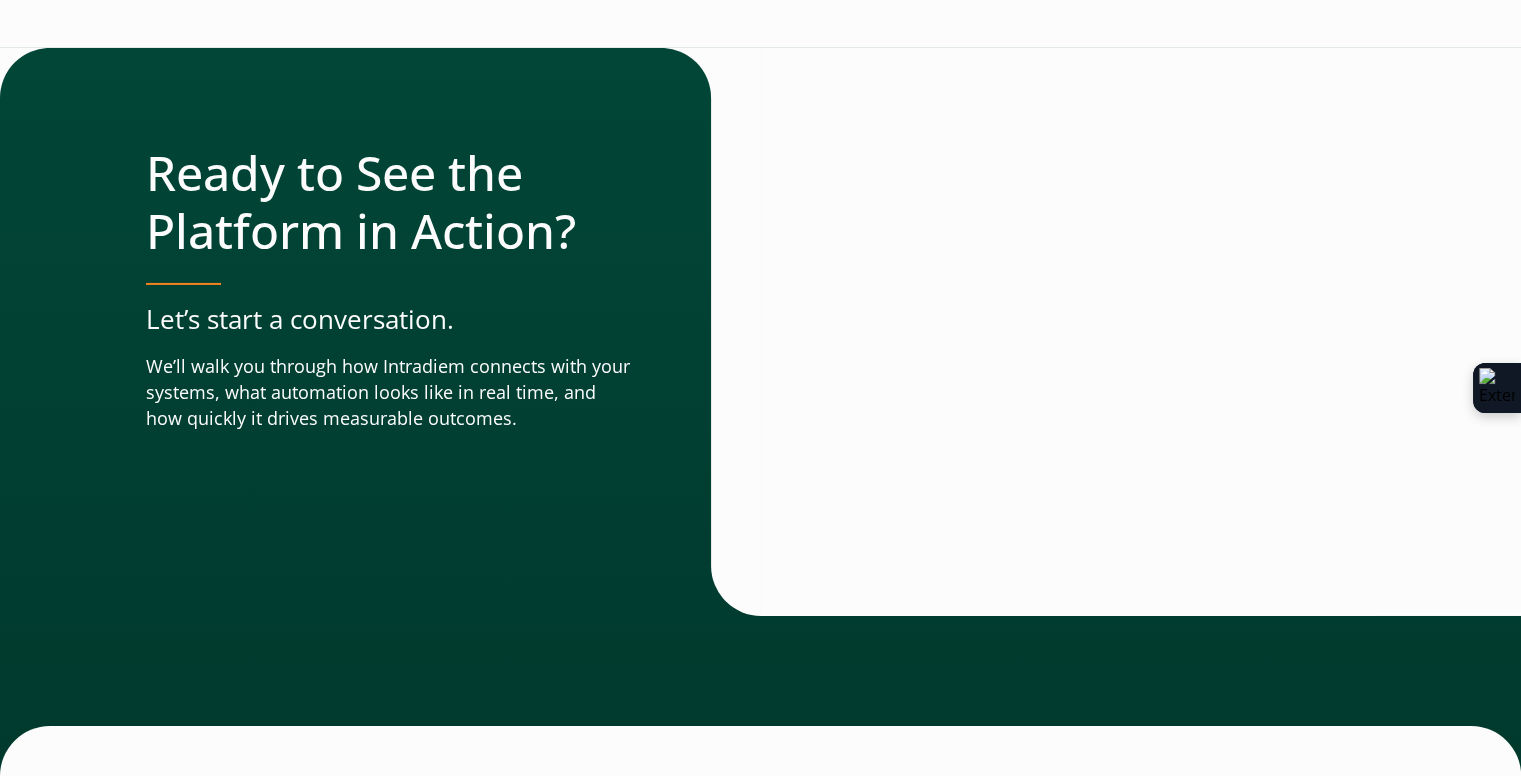 click on "Platform" at bounding box center [182, 927] 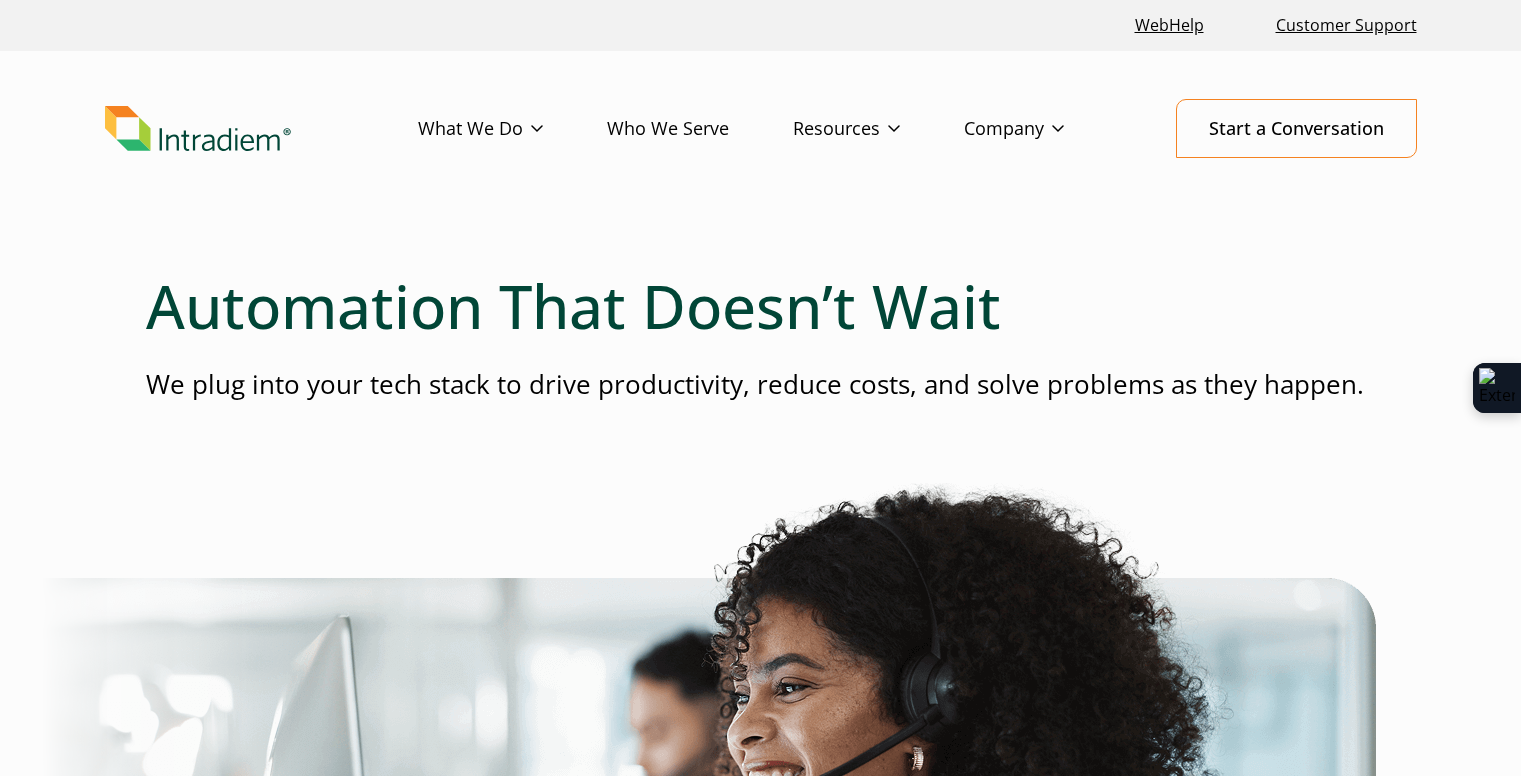 scroll, scrollTop: 0, scrollLeft: 0, axis: both 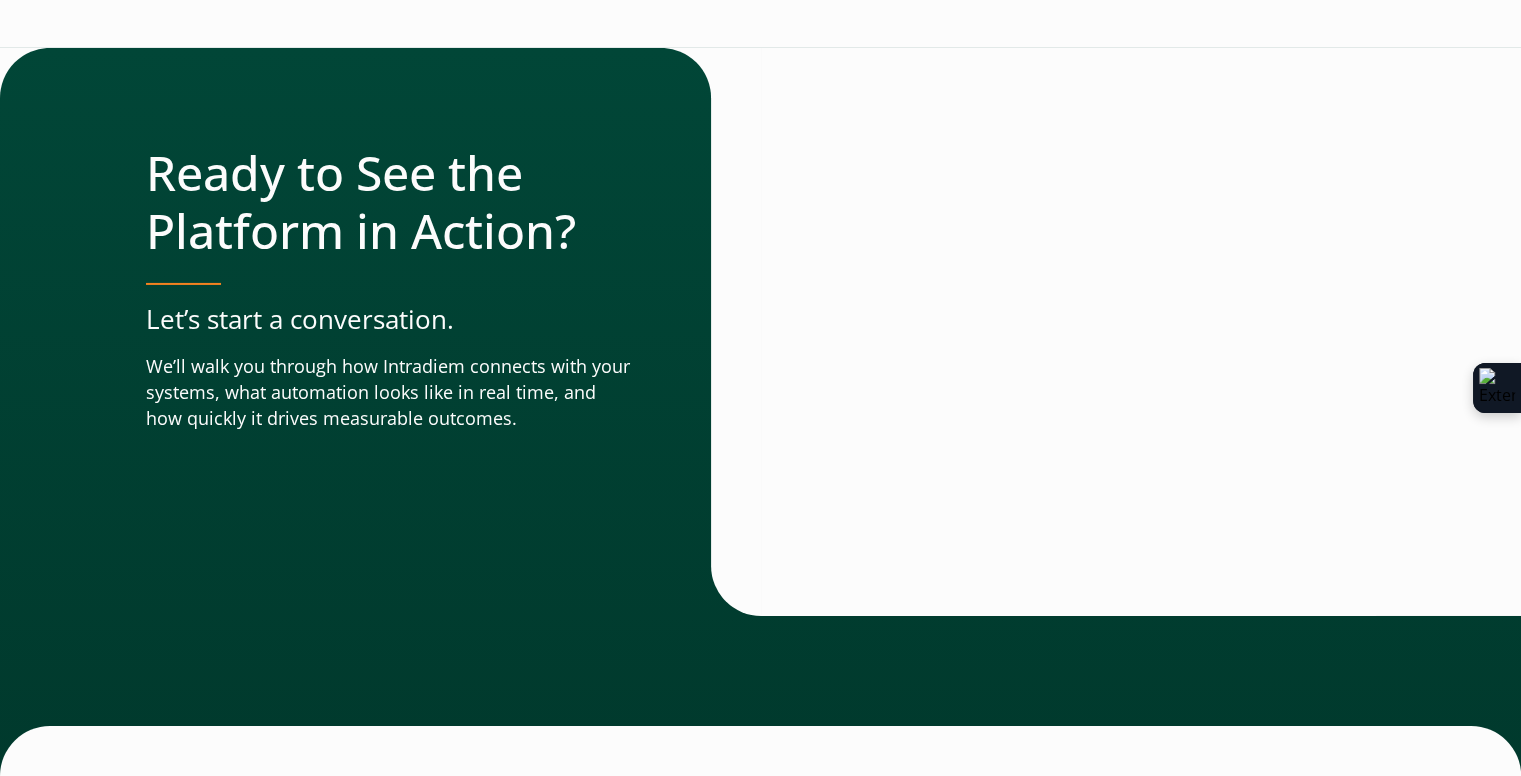 click on "Resource Library" at bounding box center (746, 851) 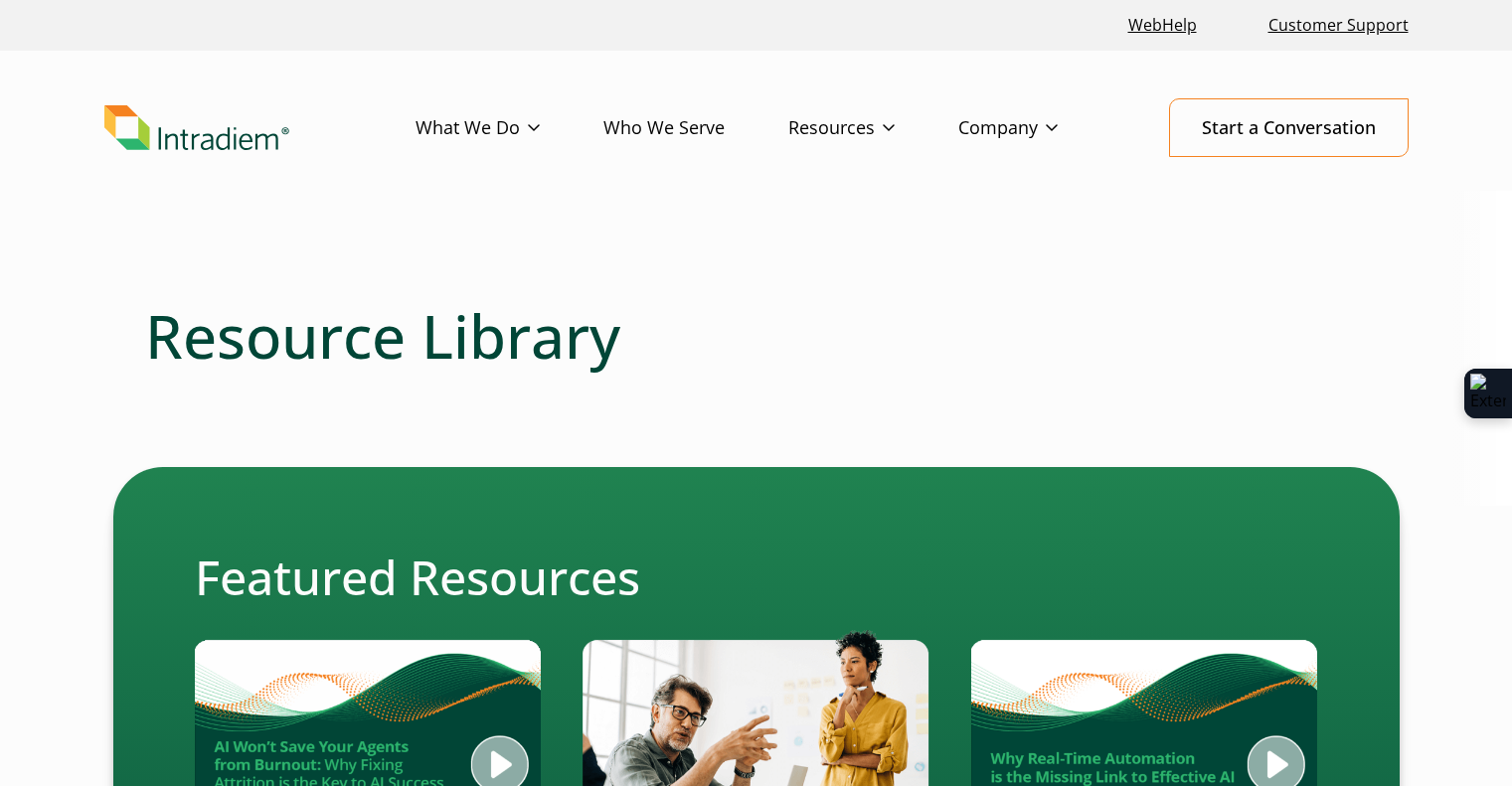 scroll, scrollTop: 0, scrollLeft: 0, axis: both 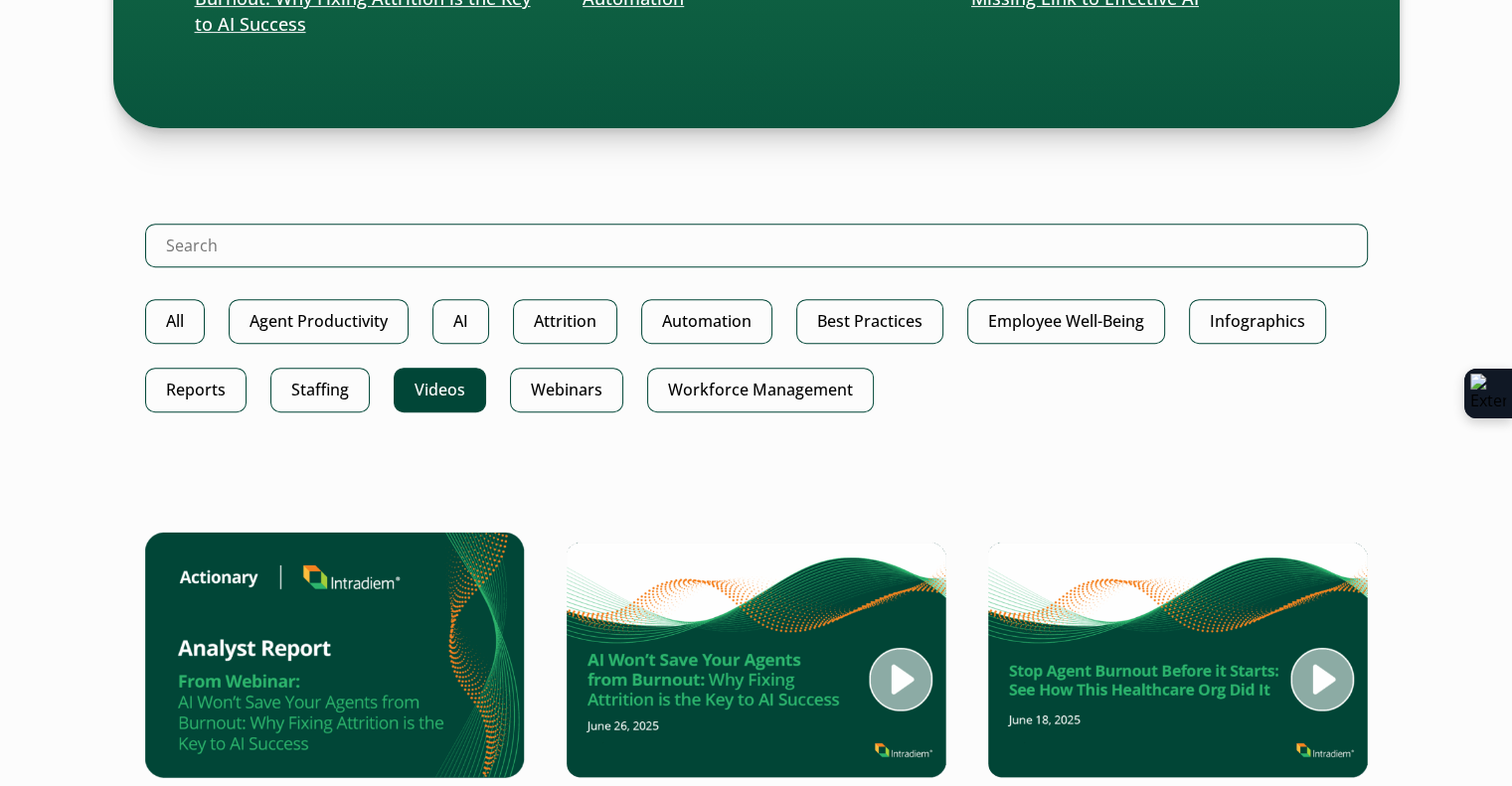 click on "Videos" at bounding box center [439, 390] 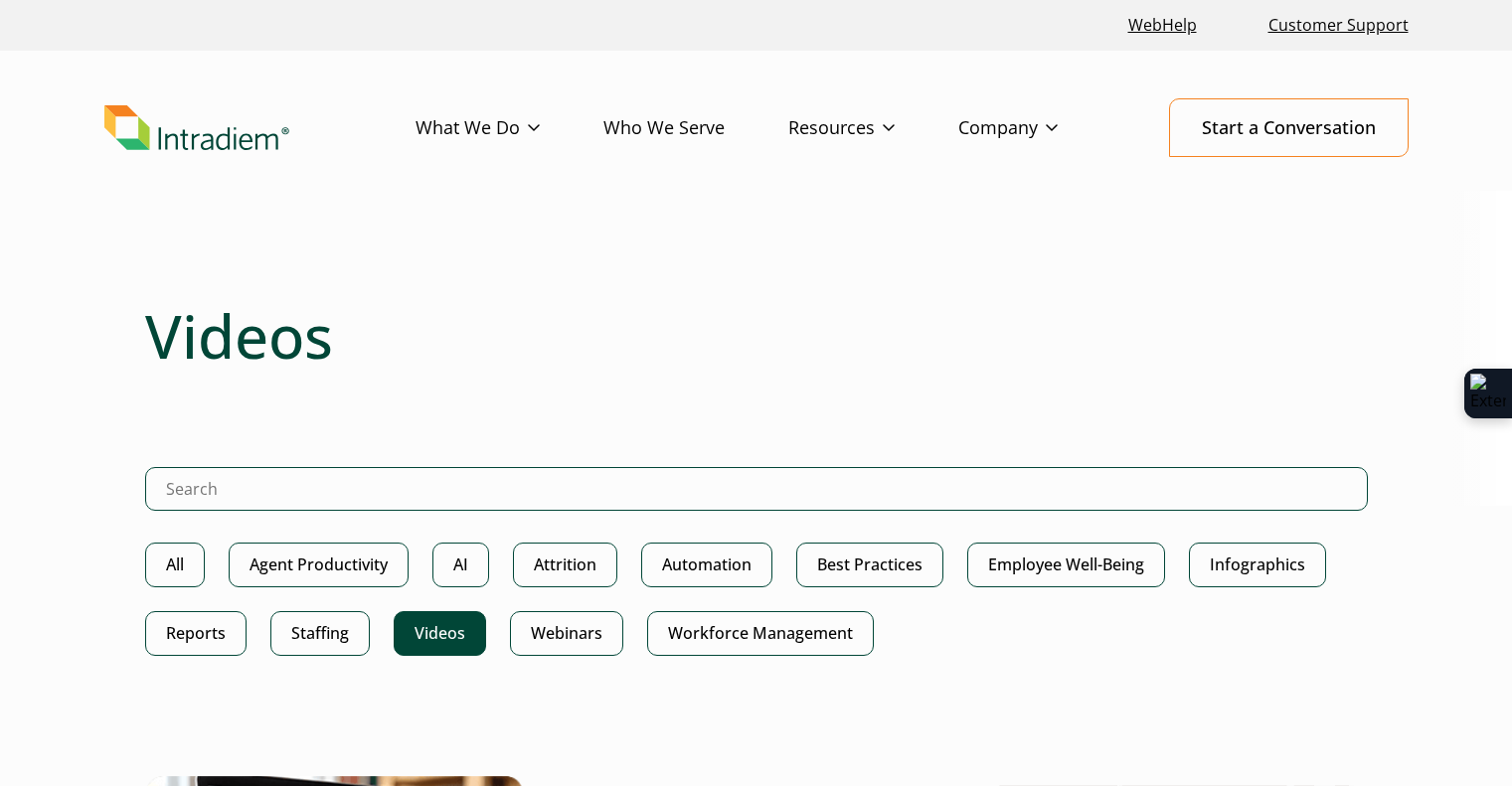 scroll, scrollTop: 628, scrollLeft: 0, axis: vertical 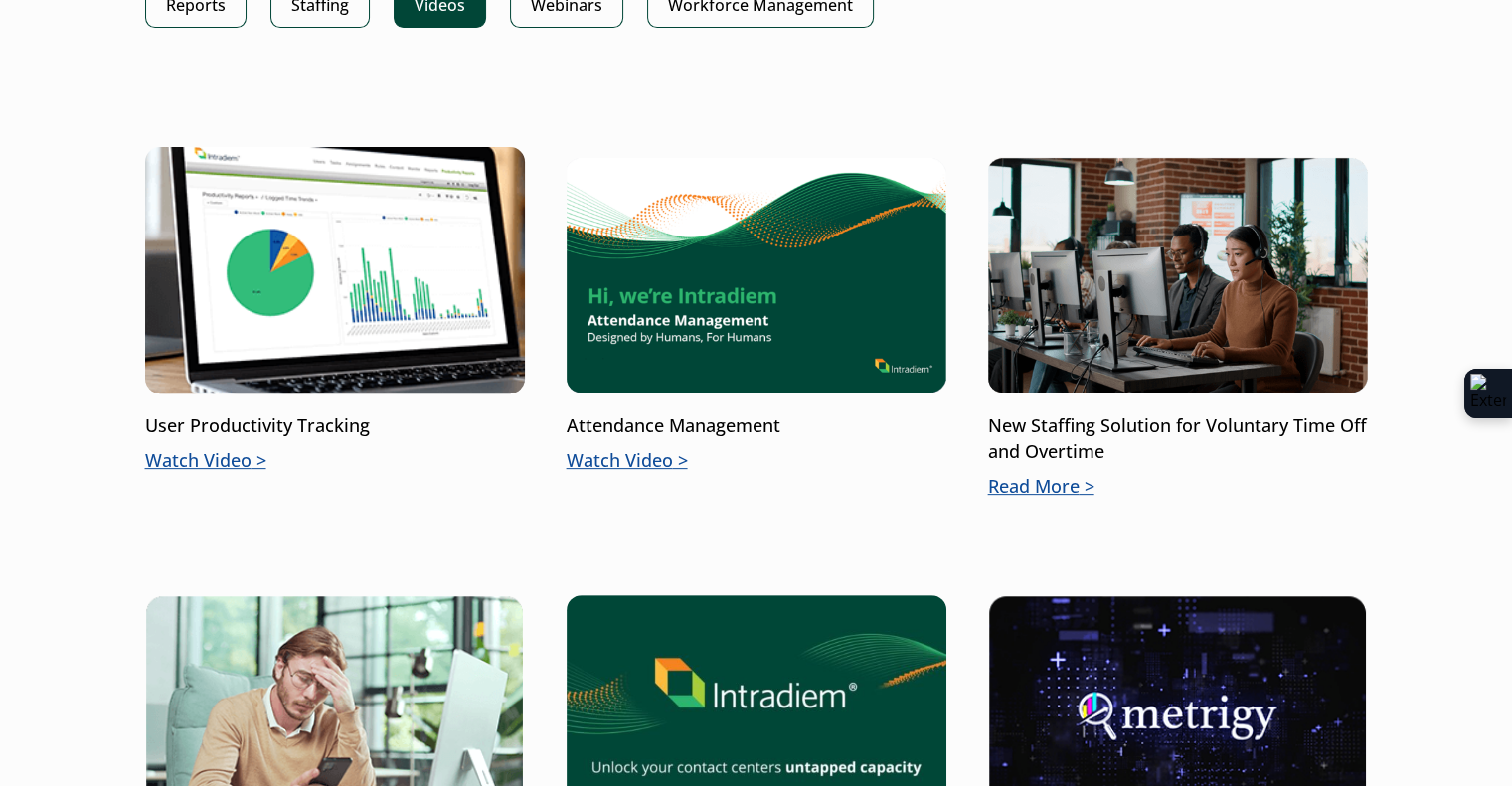 click at bounding box center [334, 270] 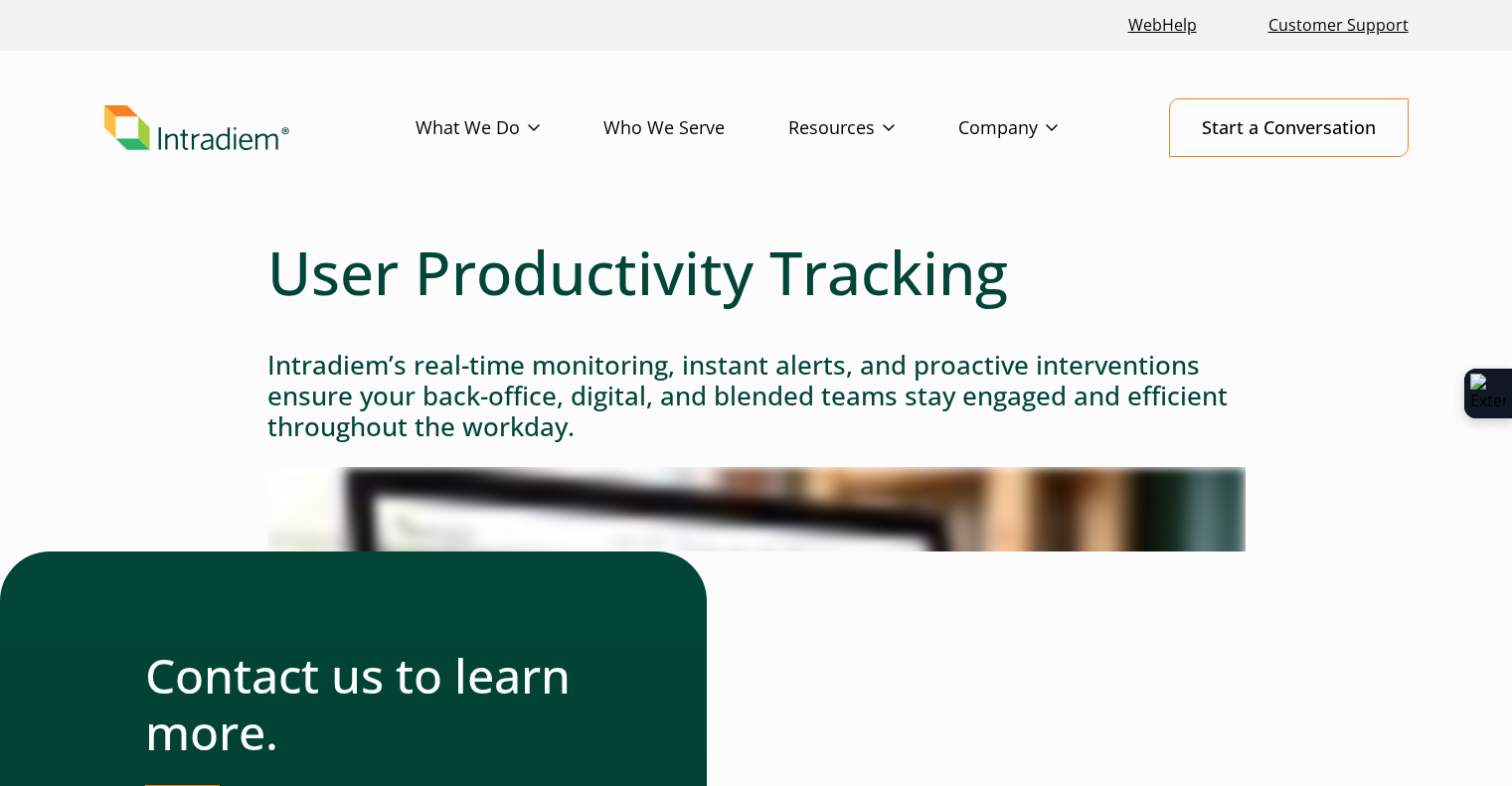 scroll, scrollTop: 0, scrollLeft: 0, axis: both 